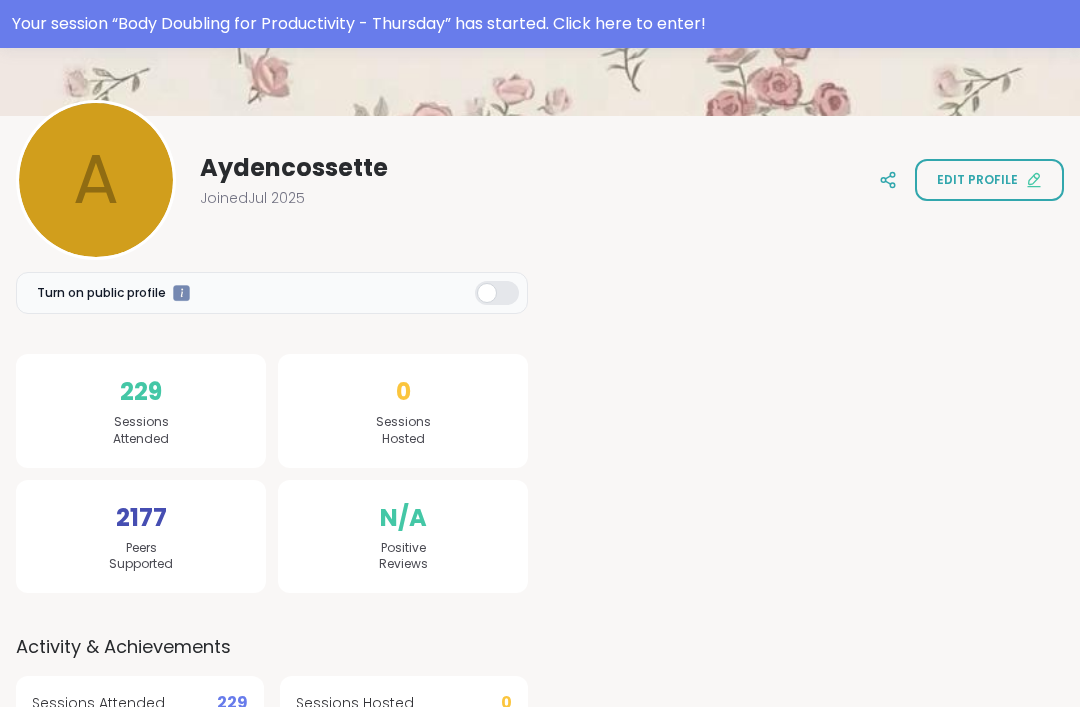 scroll, scrollTop: 0, scrollLeft: 0, axis: both 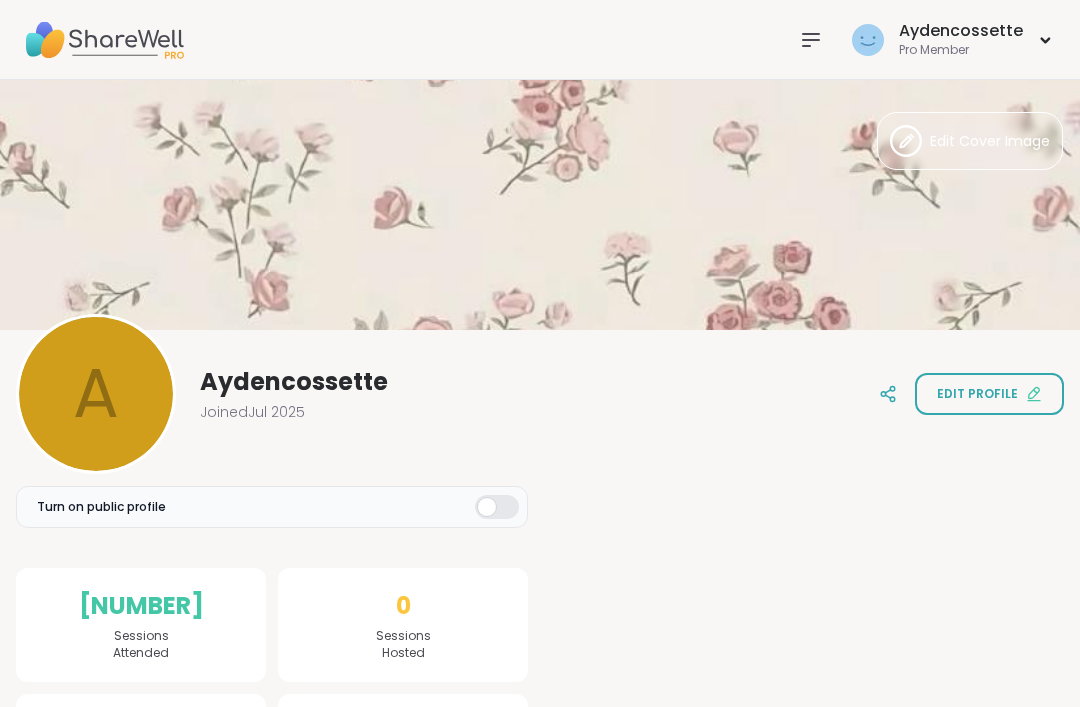 click 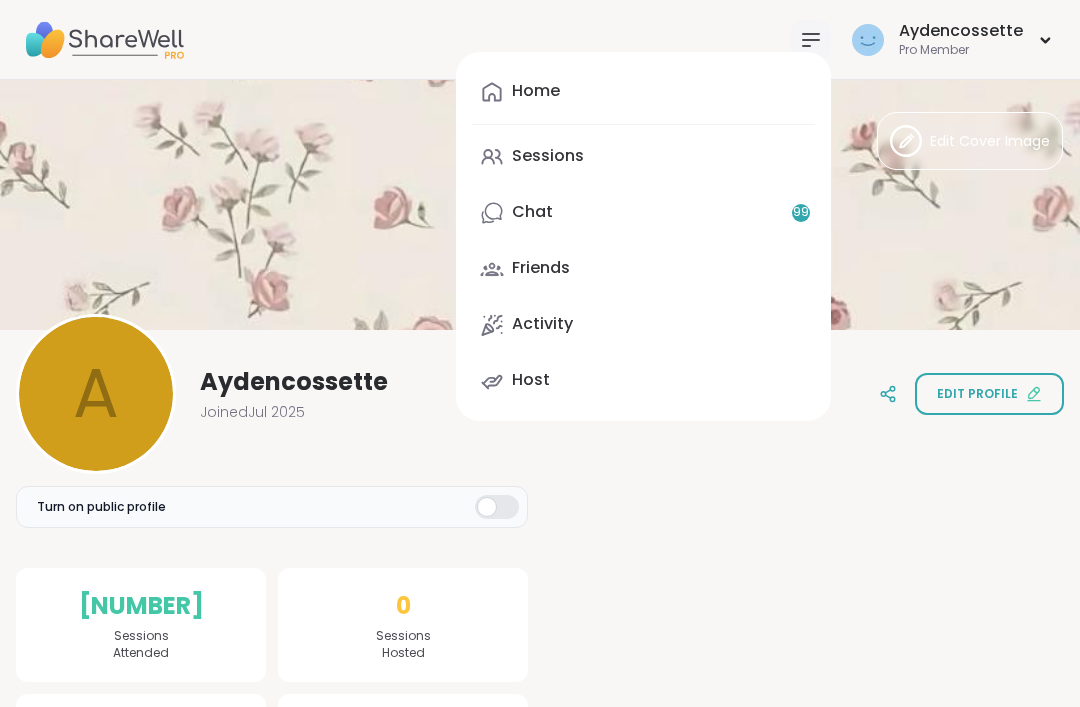 click 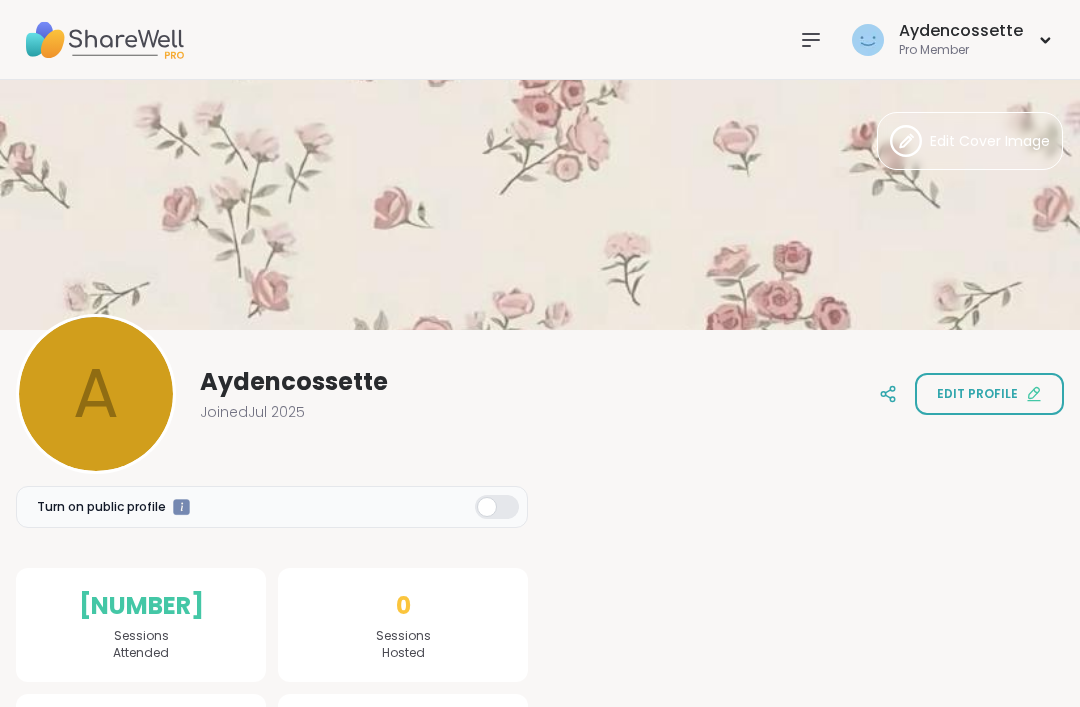 click 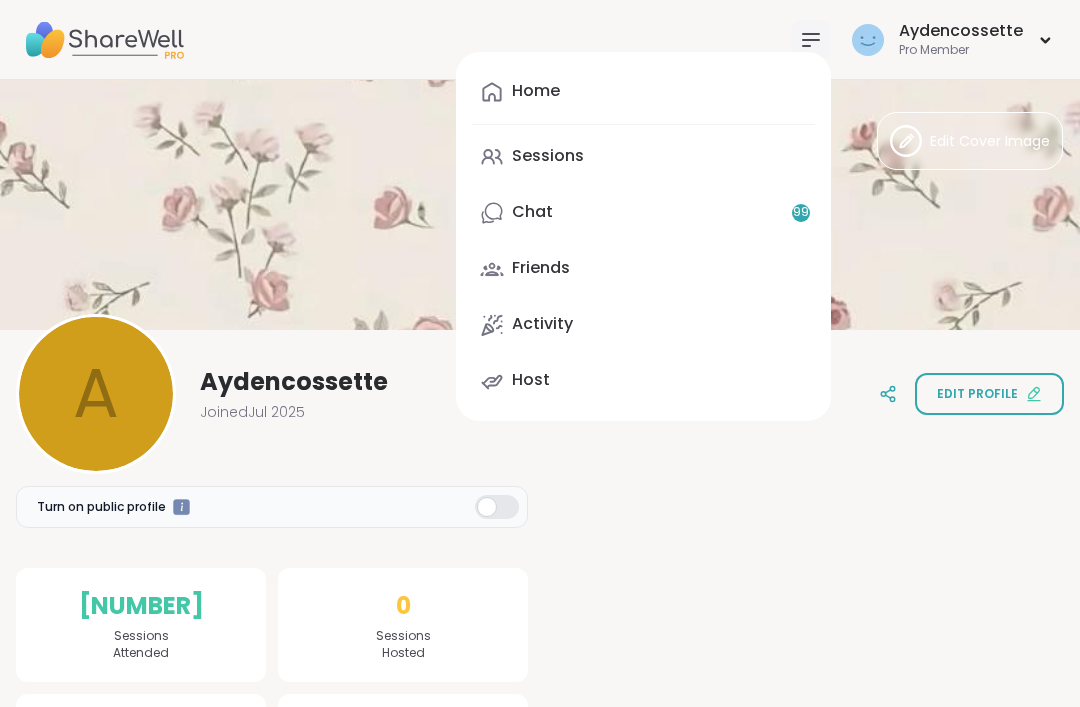 click on "Sessions" at bounding box center (643, 157) 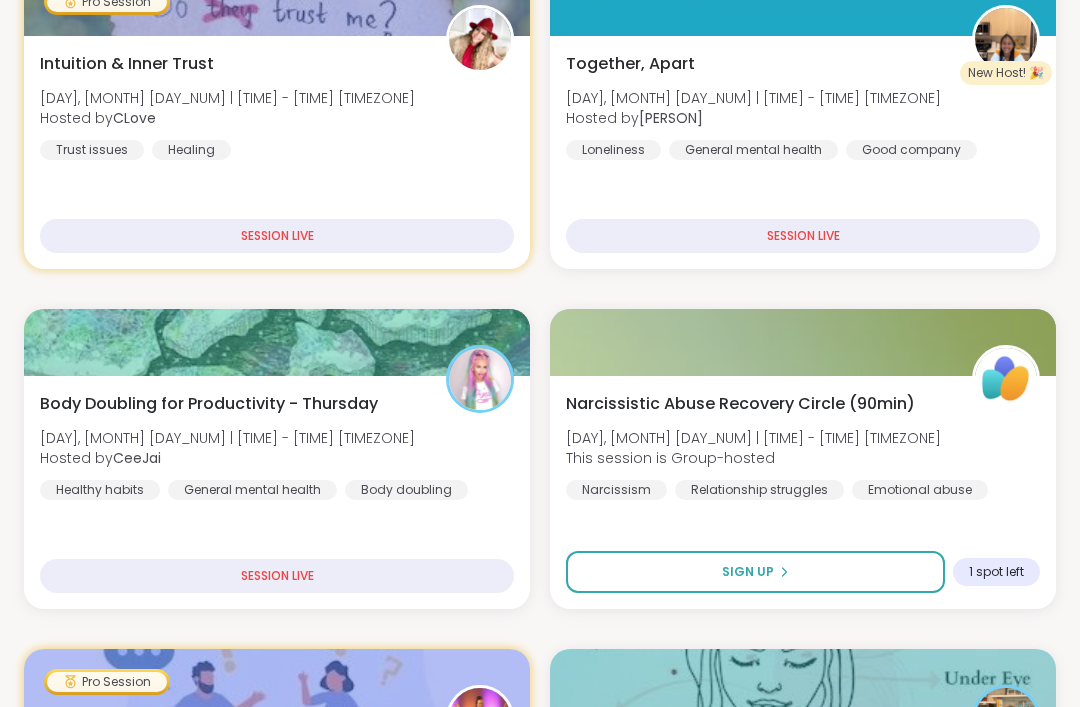 scroll, scrollTop: 421, scrollLeft: 0, axis: vertical 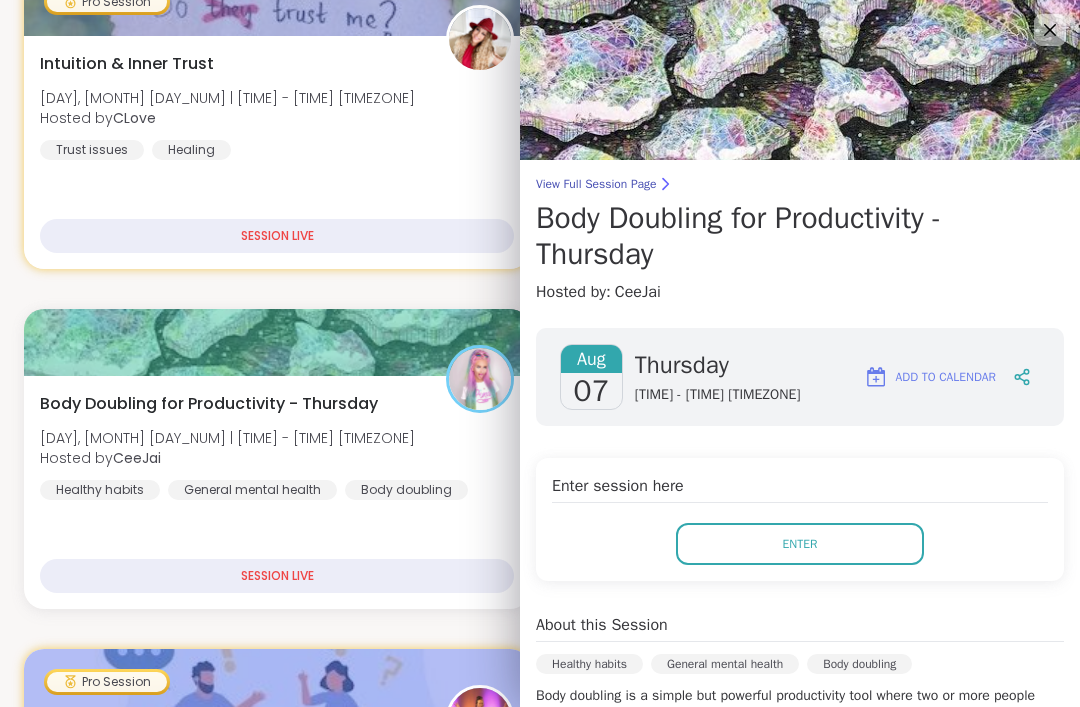 click at bounding box center [800, 80] 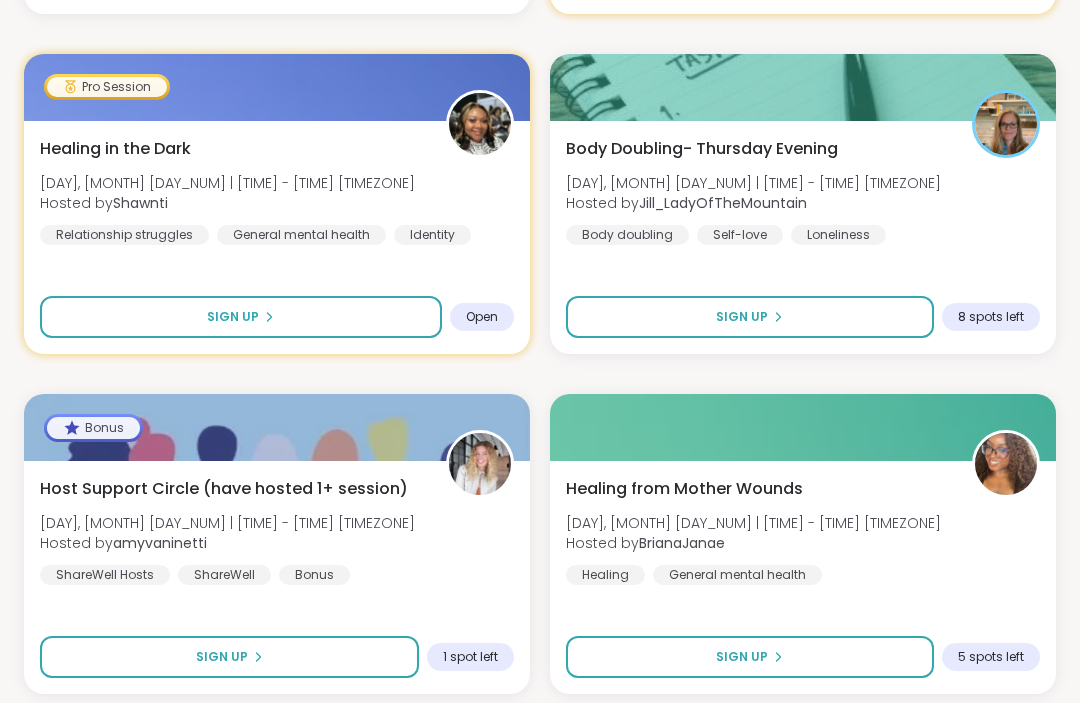 scroll, scrollTop: 4077, scrollLeft: 0, axis: vertical 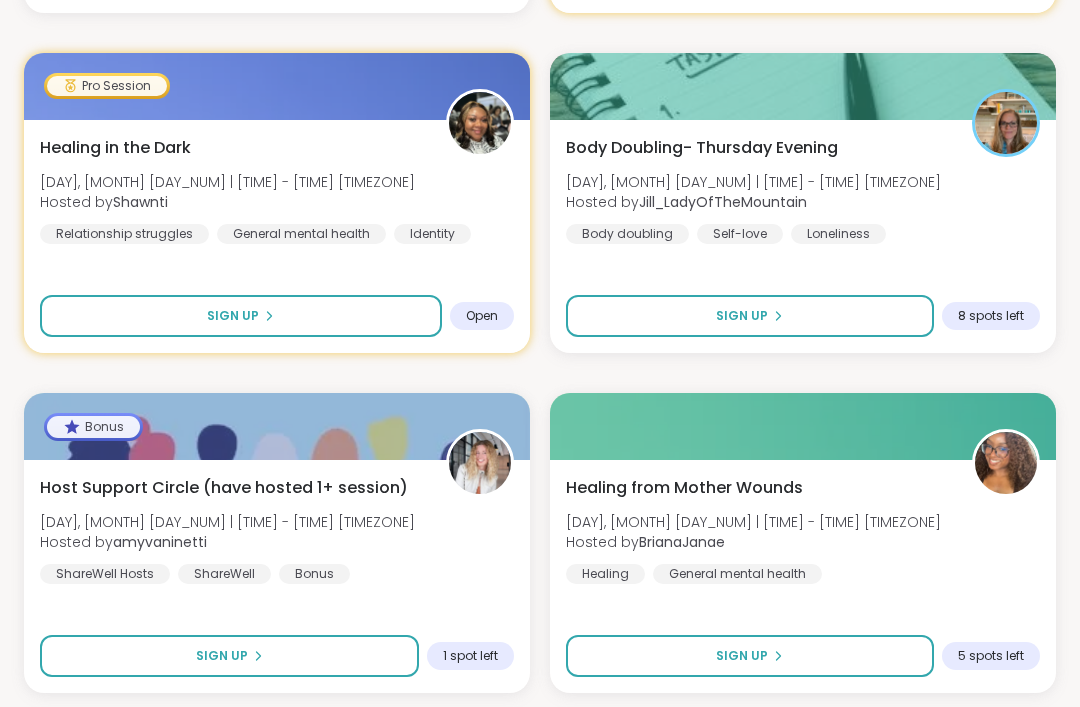 click on "Sign Up" at bounding box center [750, 316] 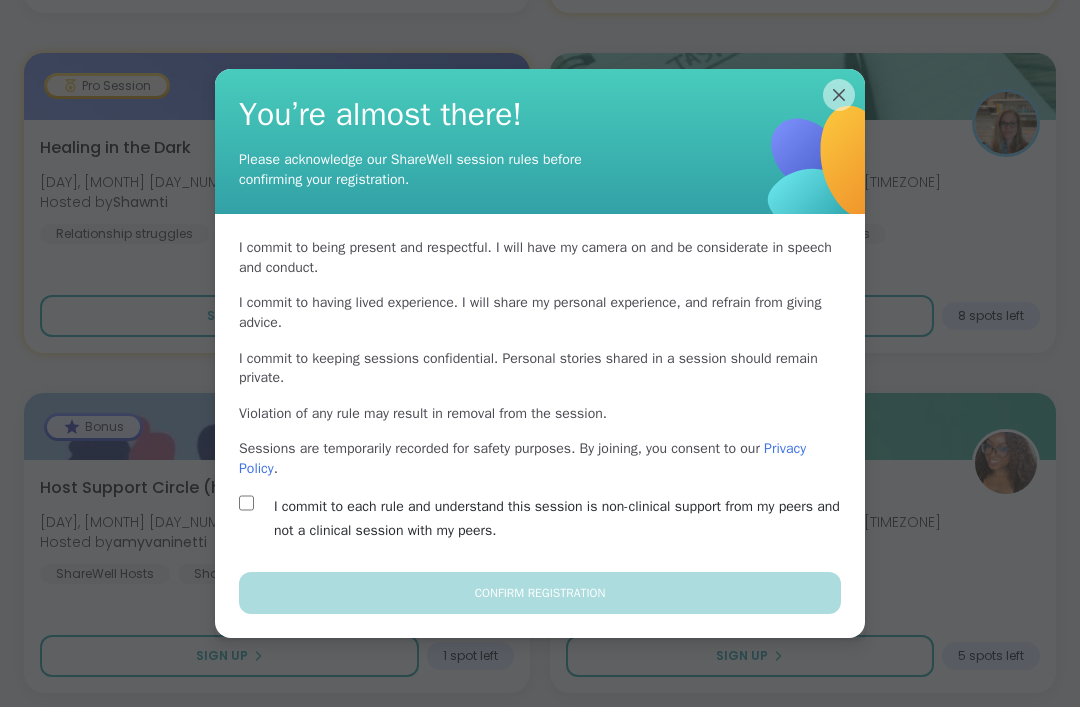 click on "I commit to each rule and understand this session is non-clinical support from my peers and not a clinical session with my peers." at bounding box center [563, 519] 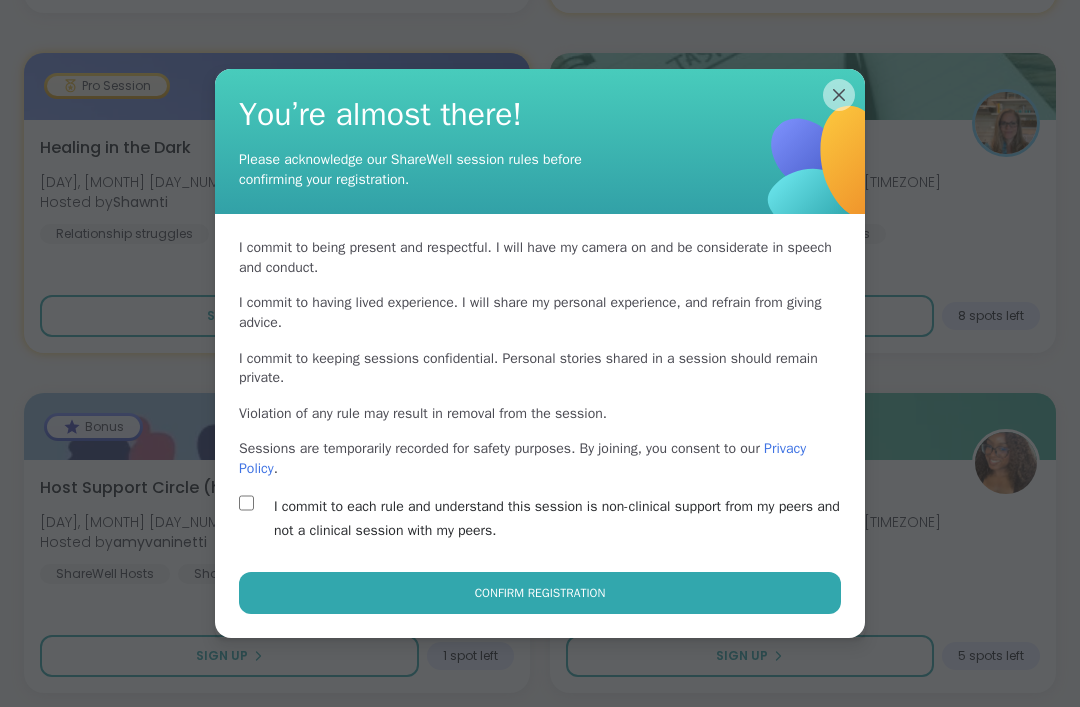 click on "Confirm Registration" at bounding box center (540, 593) 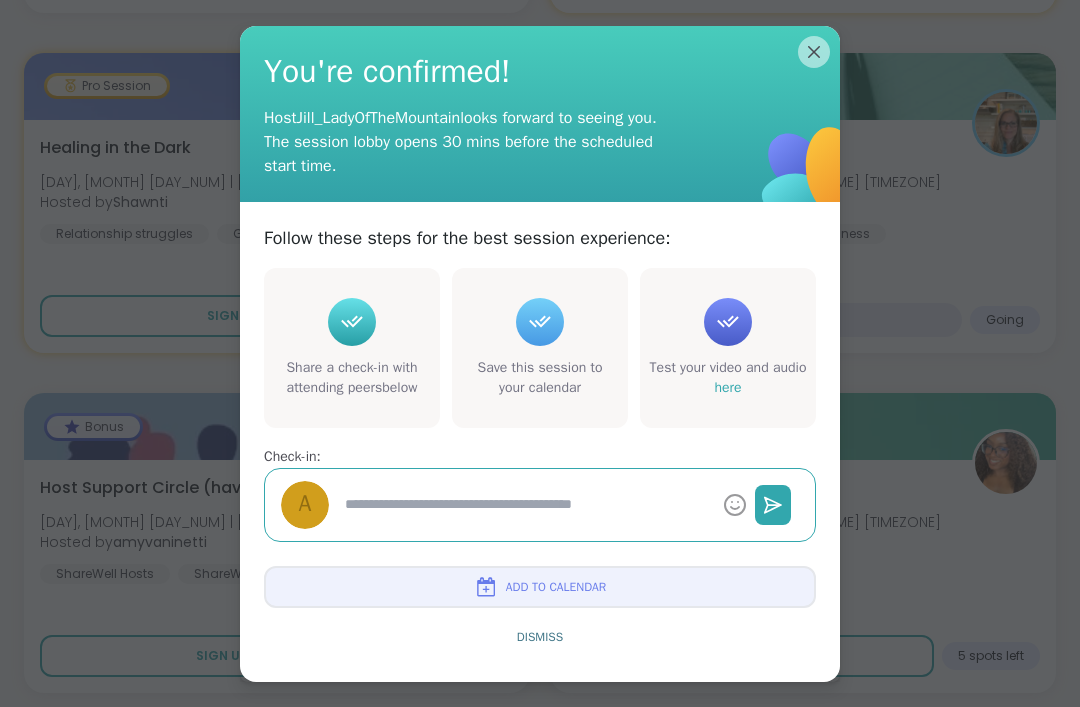 type on "*" 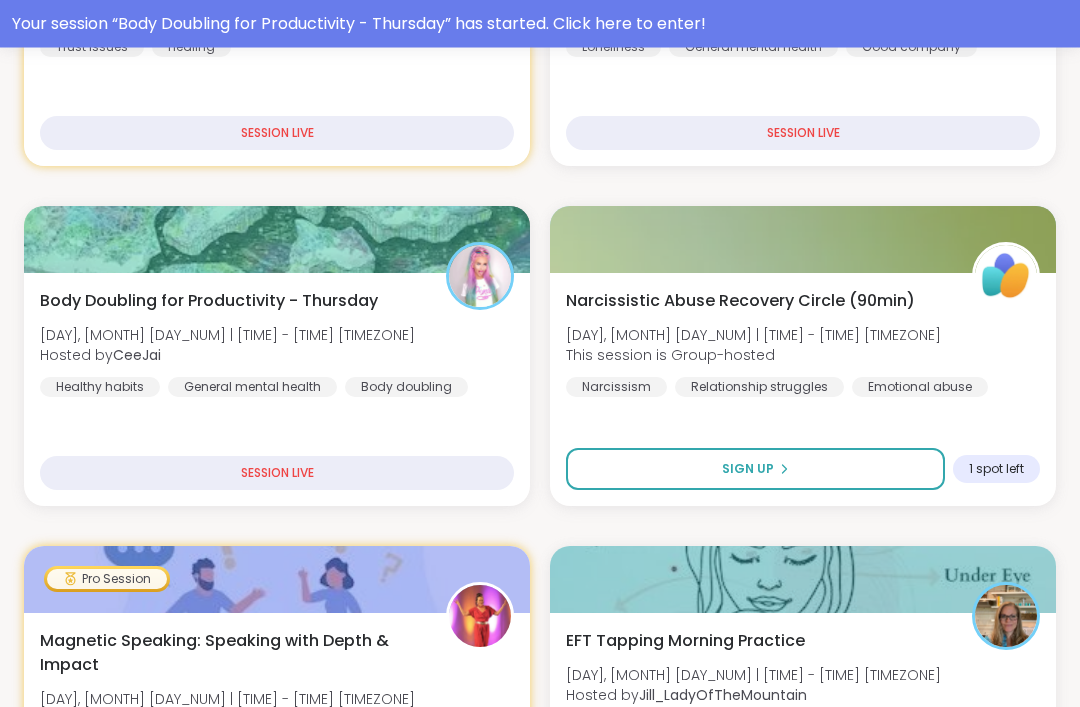 scroll, scrollTop: 572, scrollLeft: 0, axis: vertical 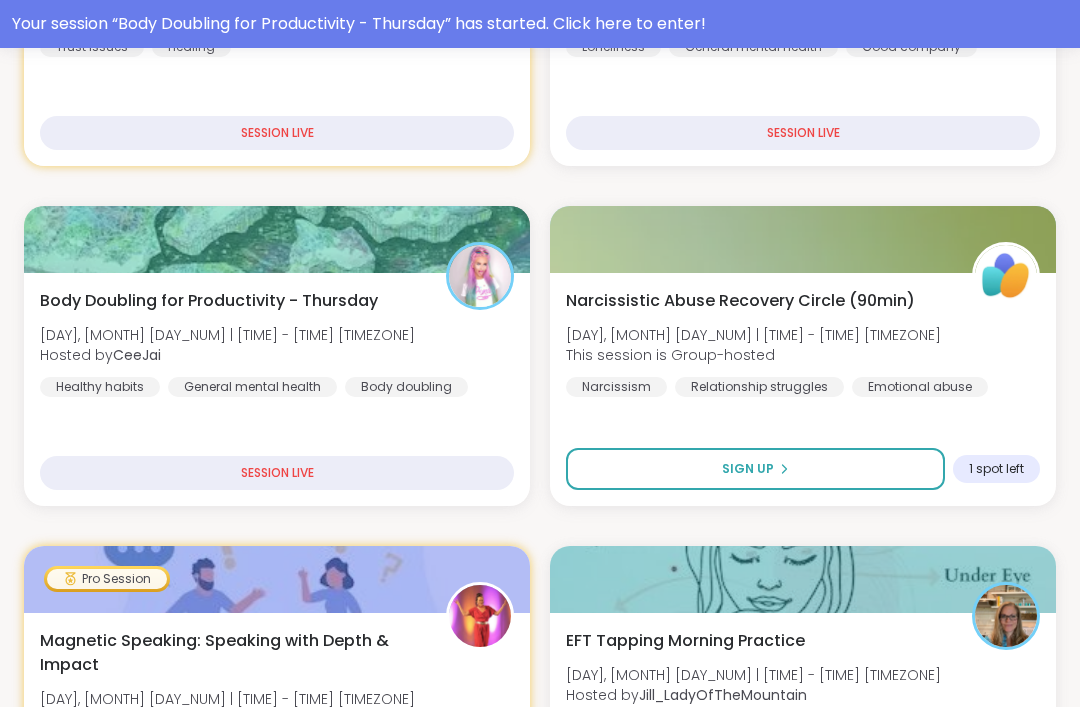 click on "Body doubling" at bounding box center [406, 387] 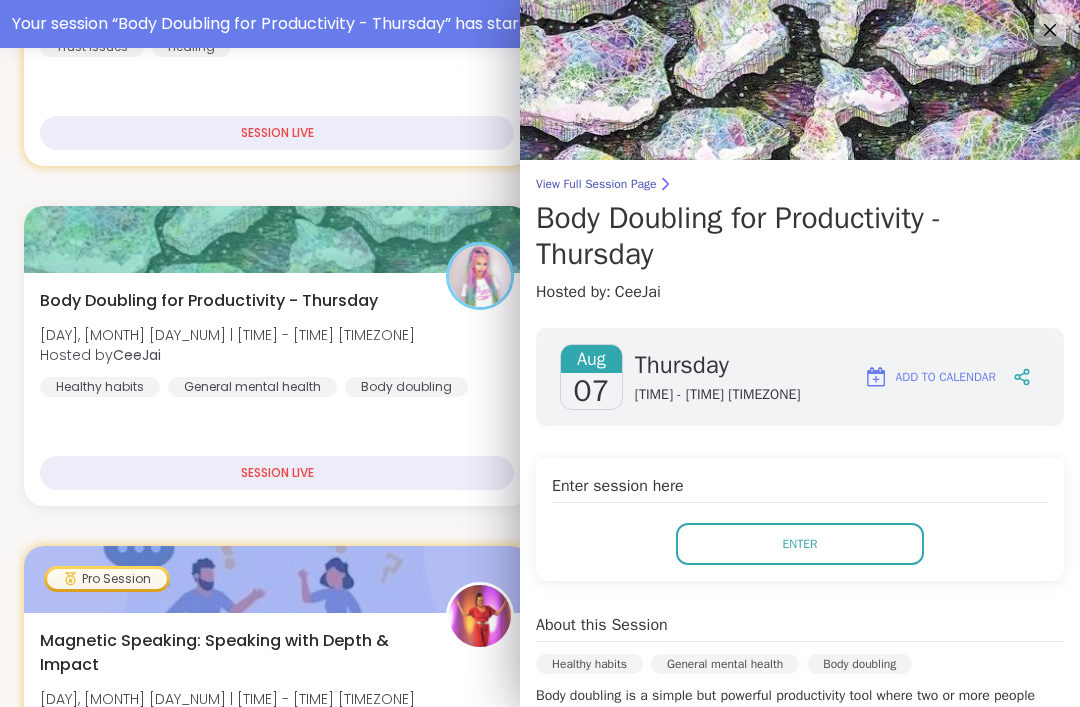 click on "Enter" at bounding box center [800, 544] 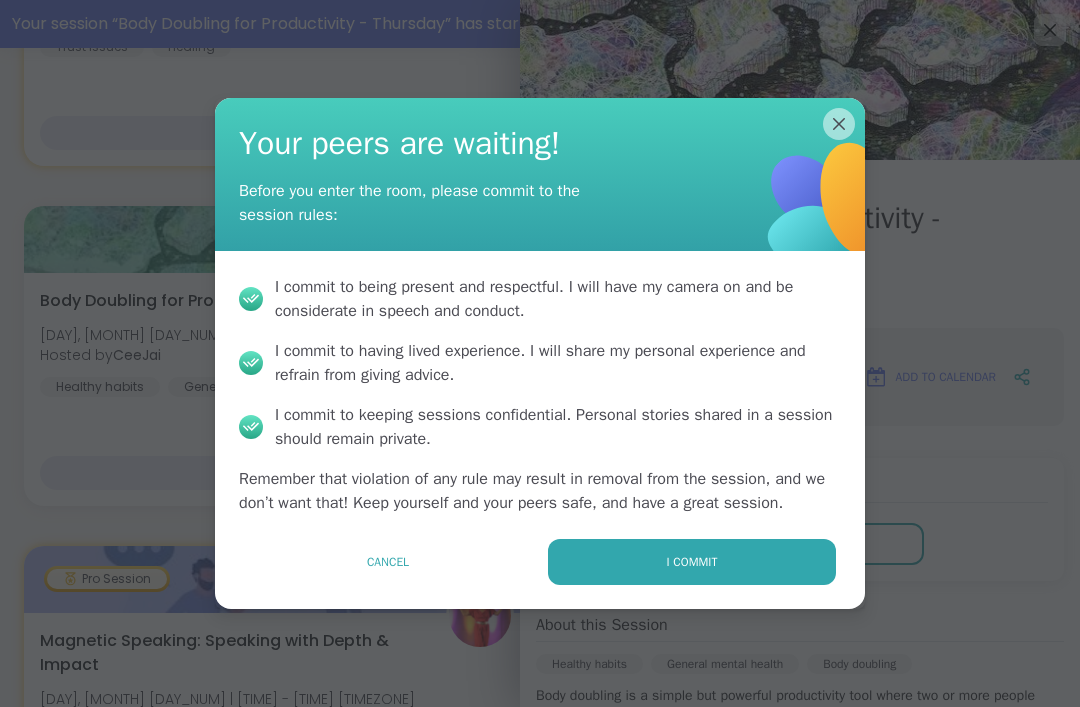 click on "I commit" at bounding box center [692, 562] 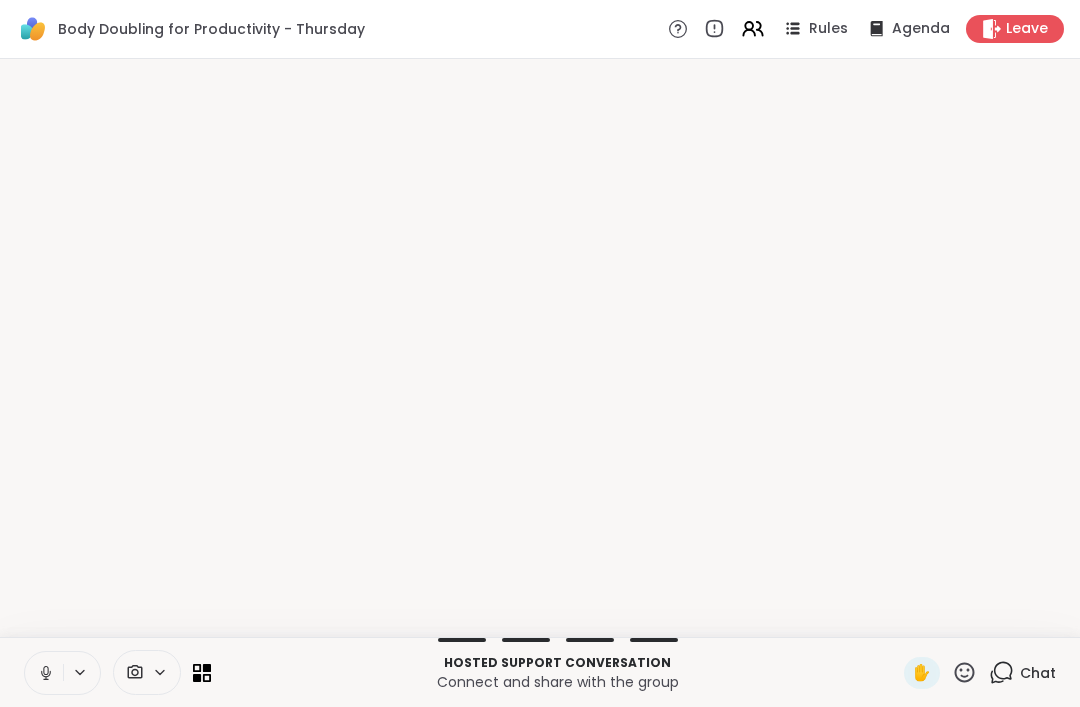 scroll, scrollTop: 0, scrollLeft: 0, axis: both 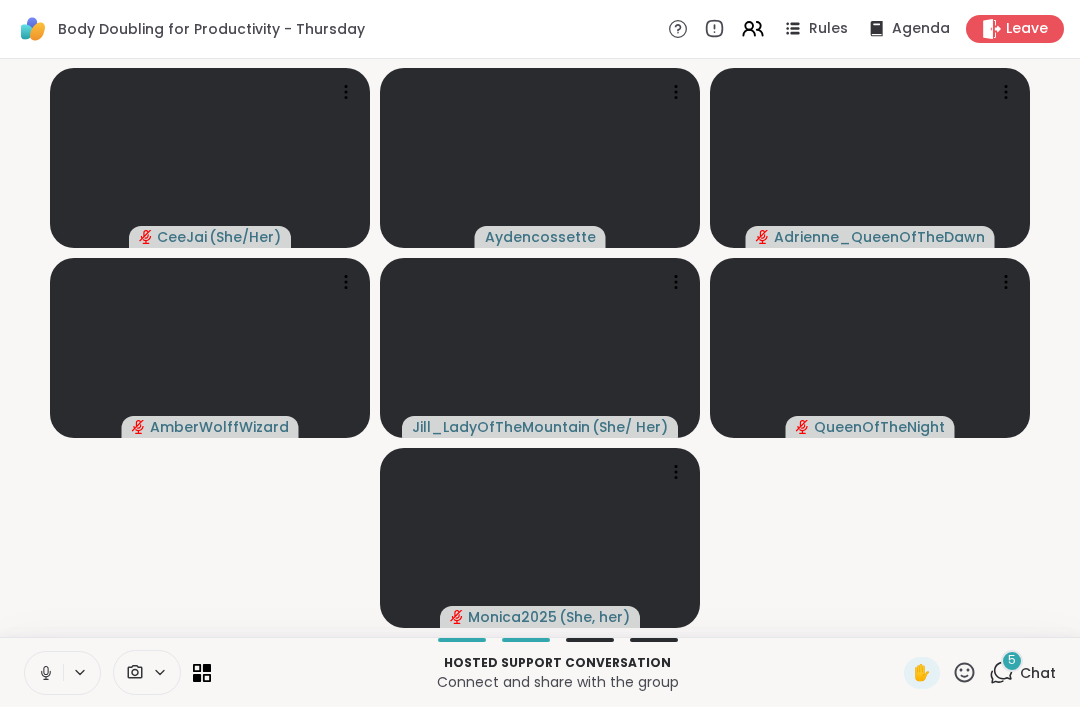 click 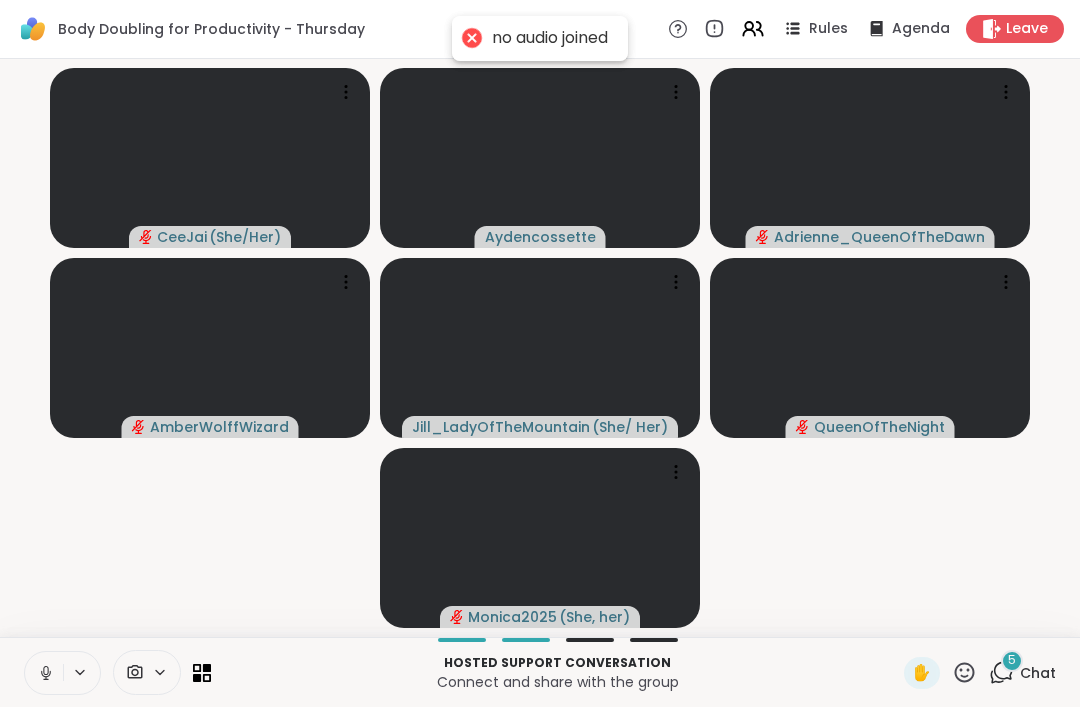 click at bounding box center (44, 673) 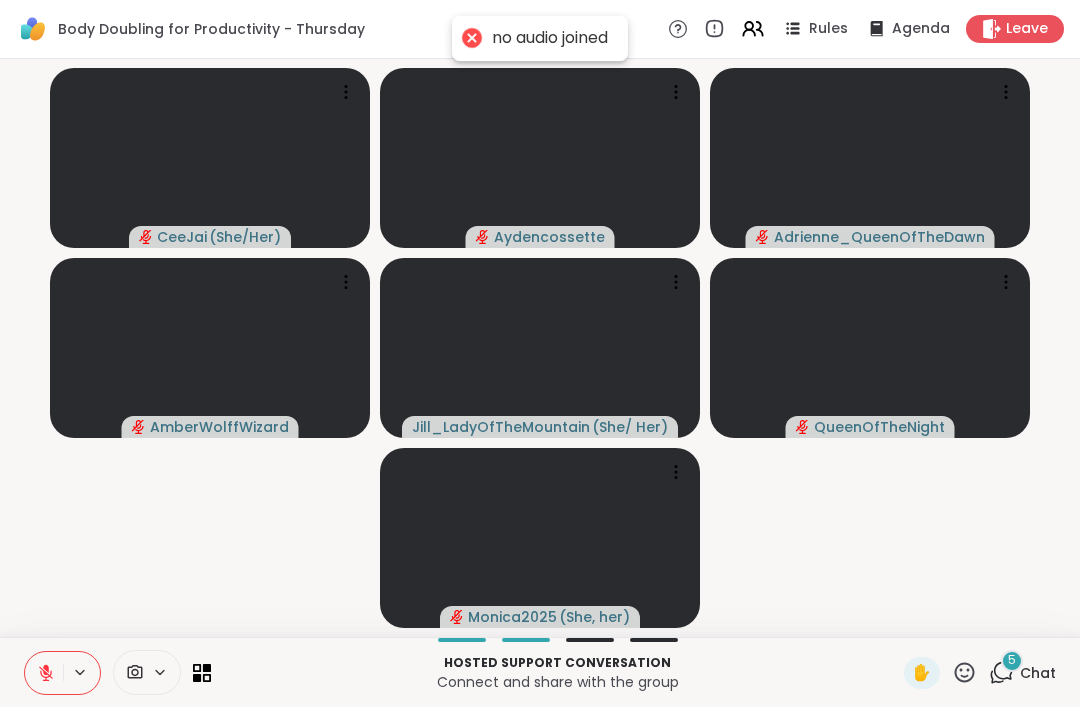 click 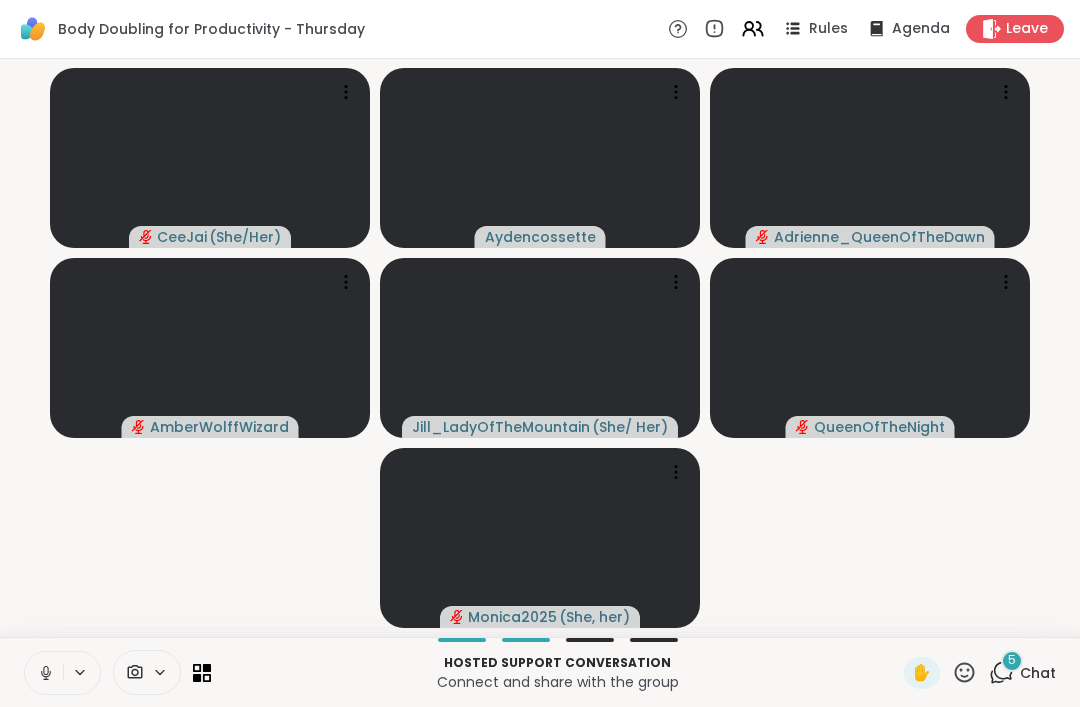 click 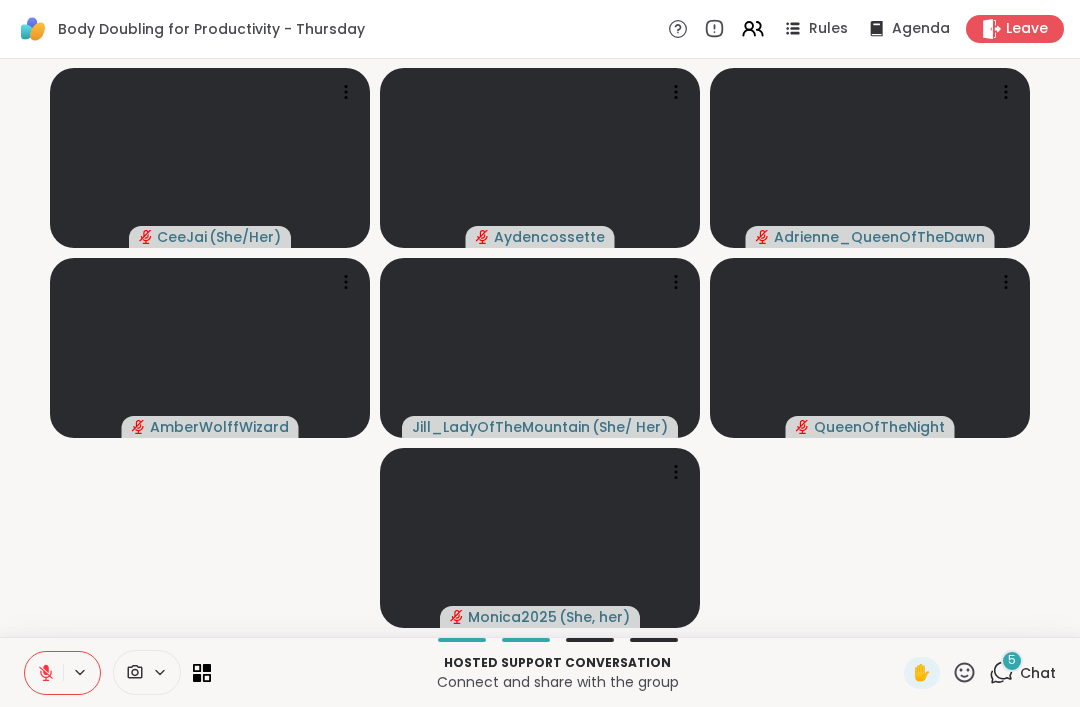 click 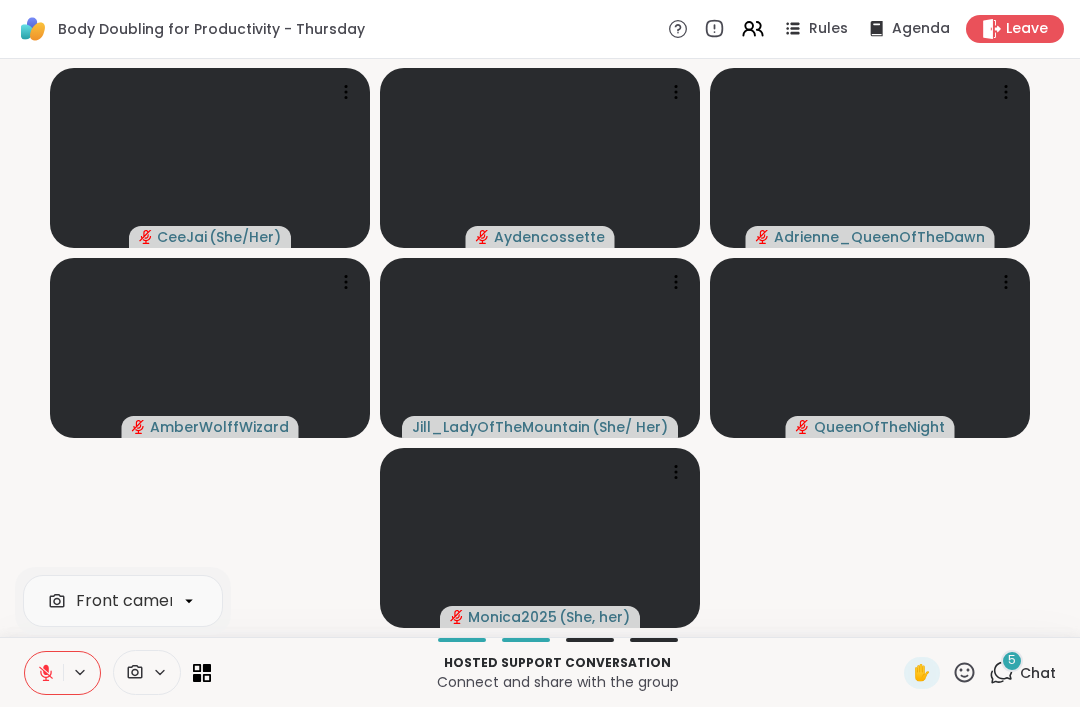 click on "[DEVICE] Hosted support conversation Connect and share with the group ✋ [NUMBER] Chat" at bounding box center [540, 672] 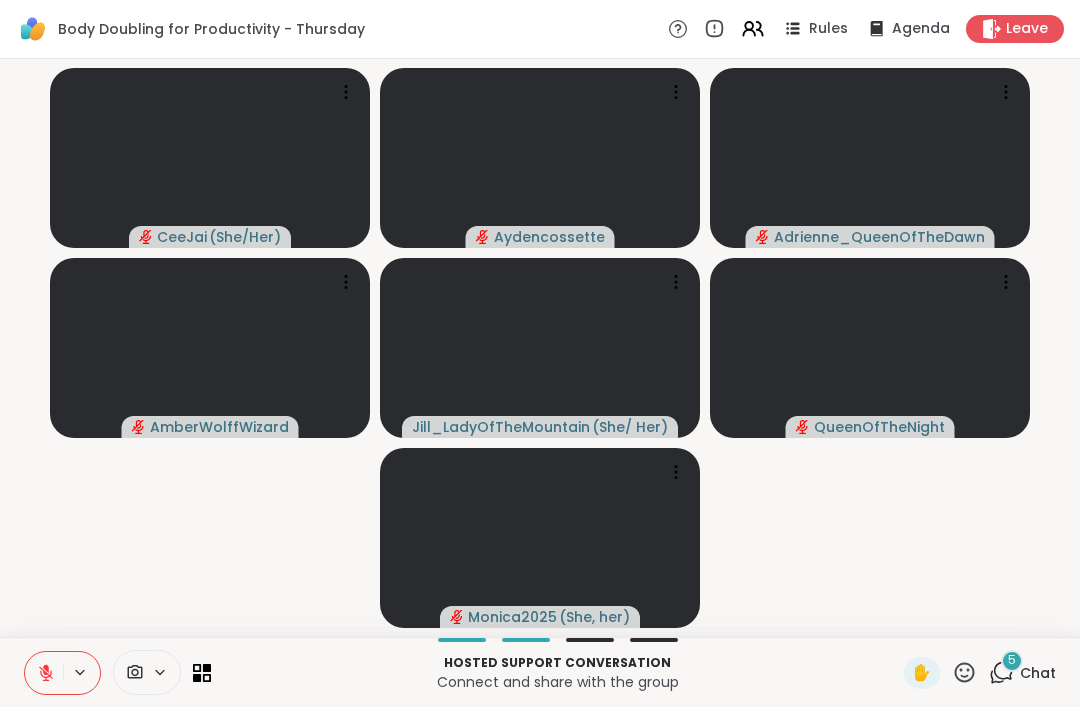 click 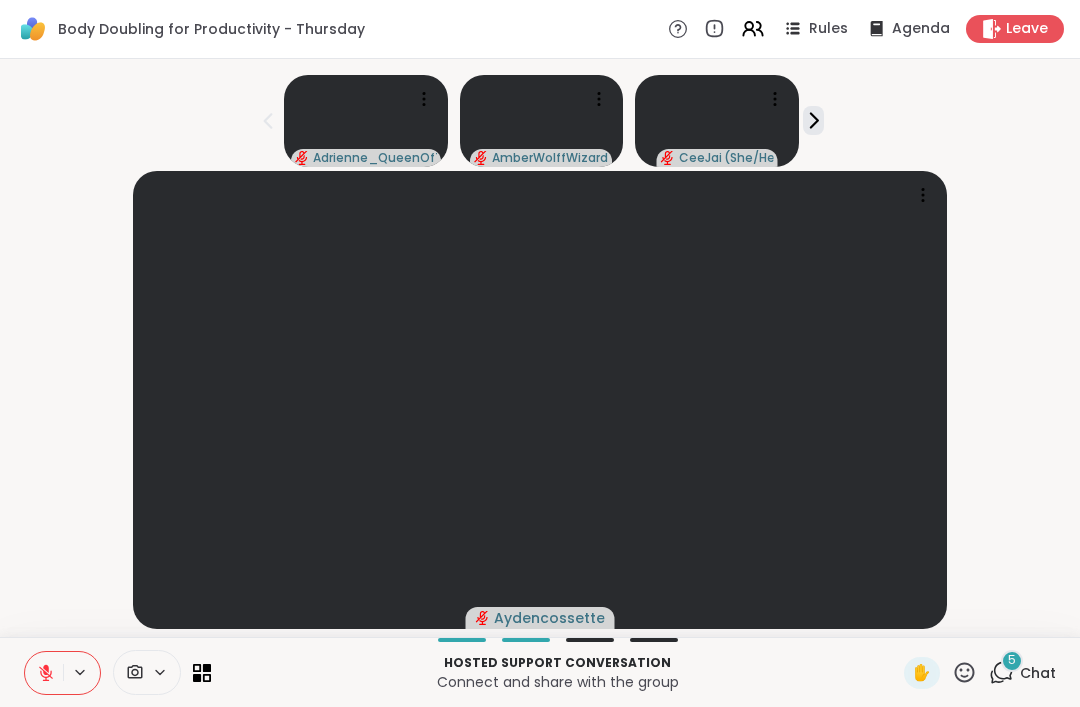 click on "Hosted support conversation Connect and share with the group ✋ 5 Chat" at bounding box center [540, 672] 